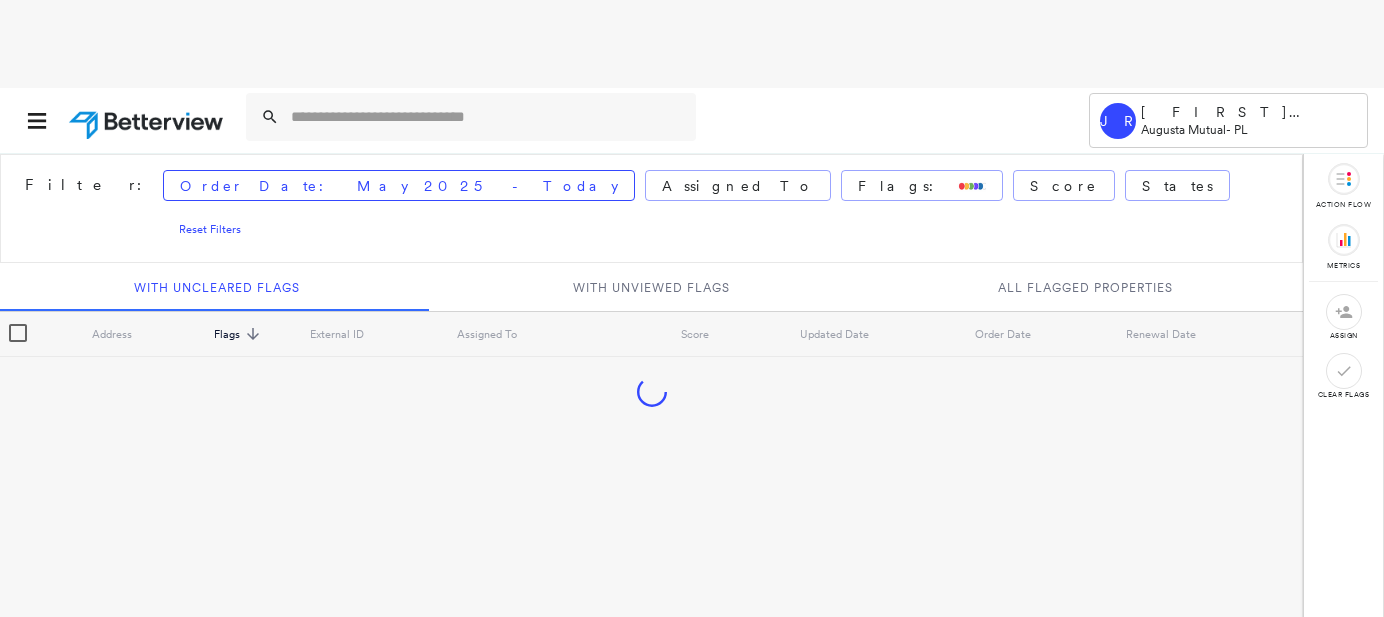 scroll, scrollTop: 0, scrollLeft: 0, axis: both 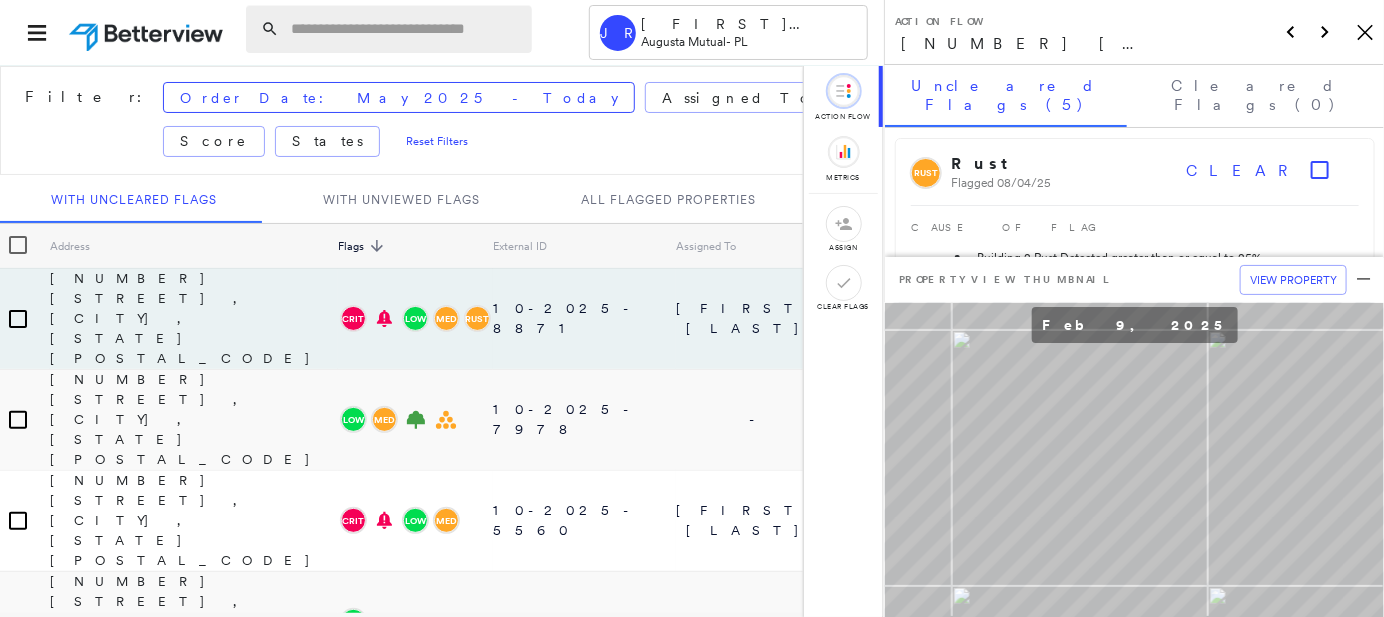 drag, startPoint x: 284, startPoint y: 26, endPoint x: 273, endPoint y: 22, distance: 11.7046995 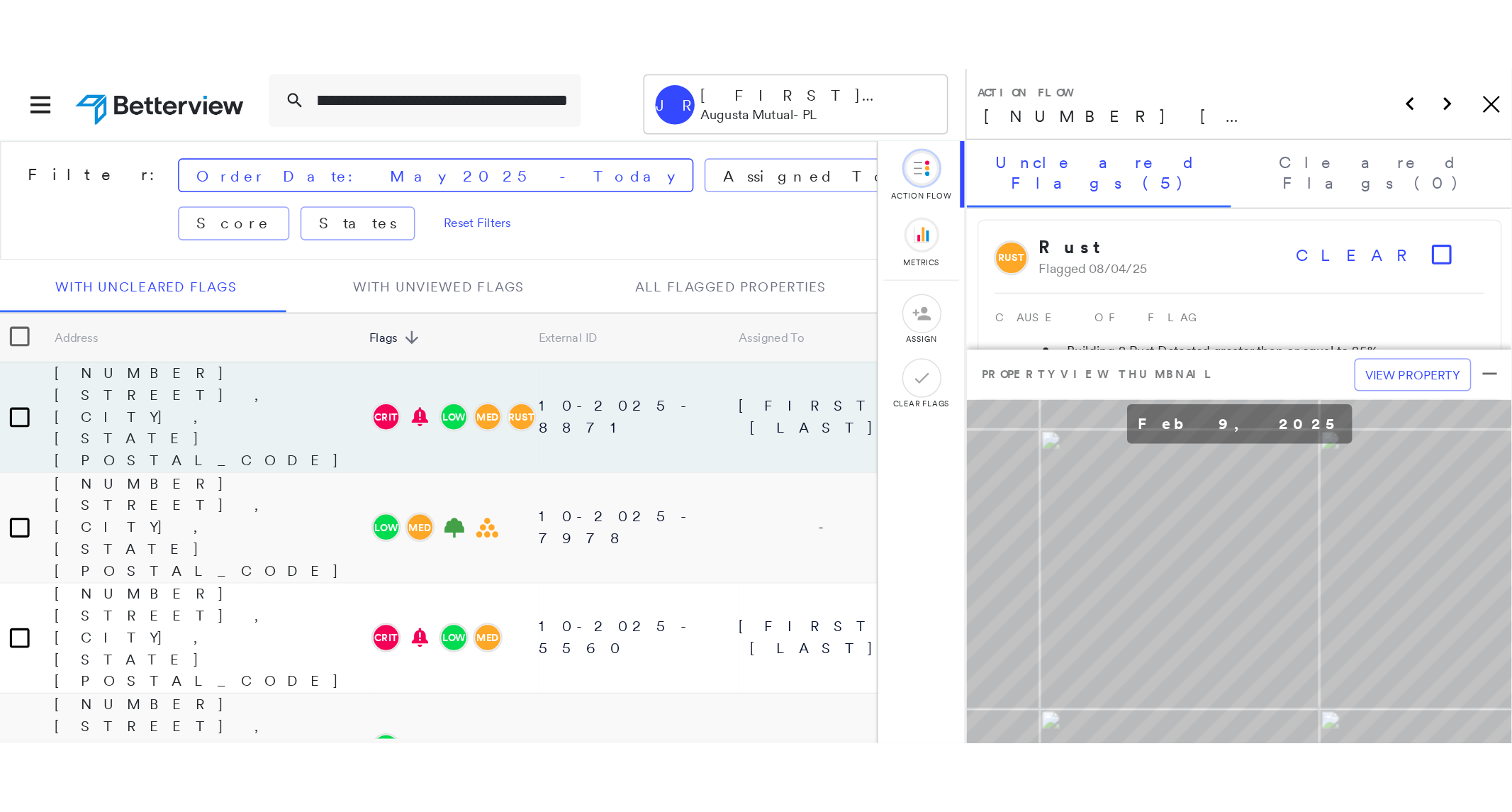 scroll, scrollTop: 0, scrollLeft: 0, axis: both 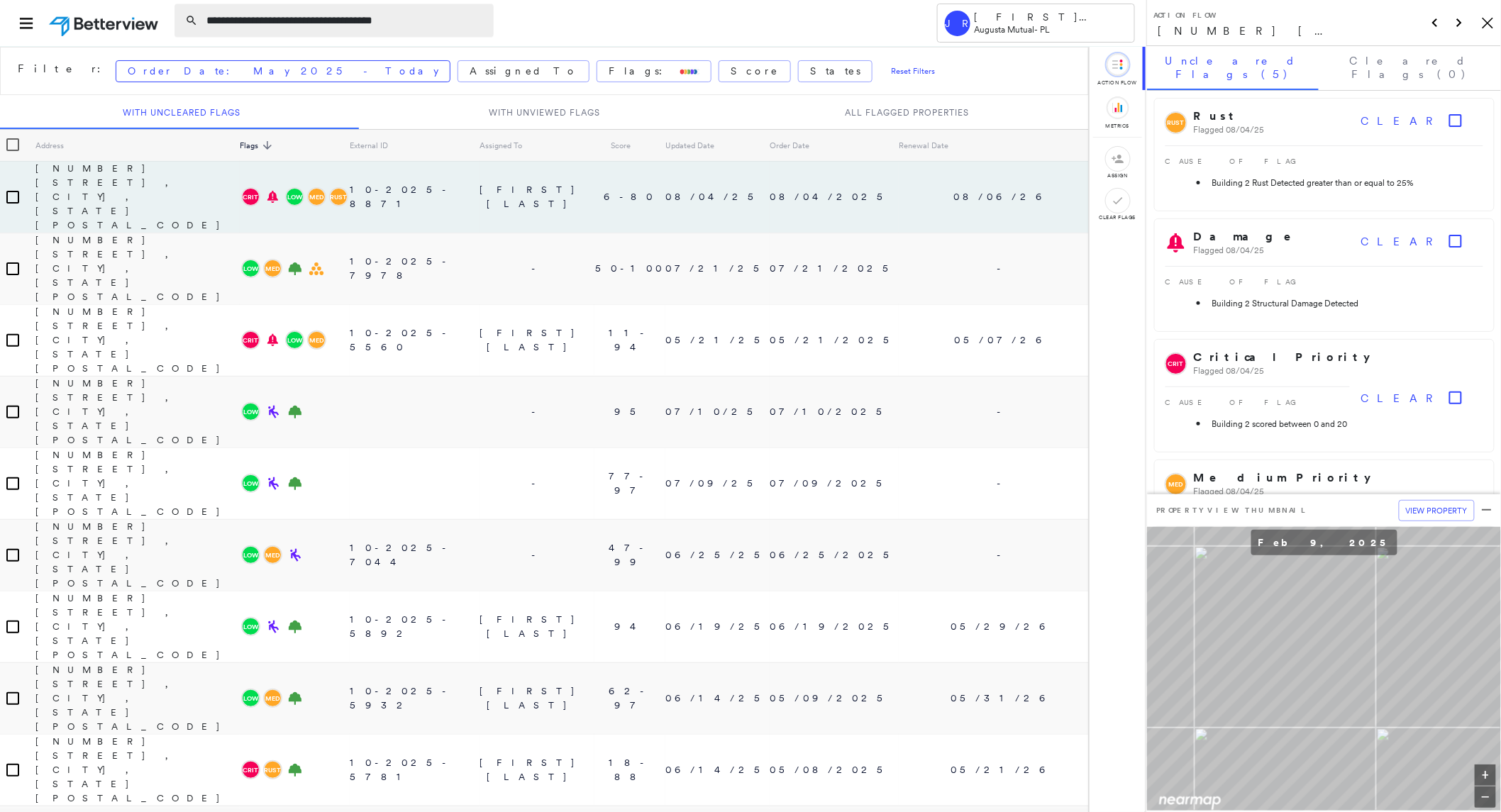 click on "**********" at bounding box center [345, 21] 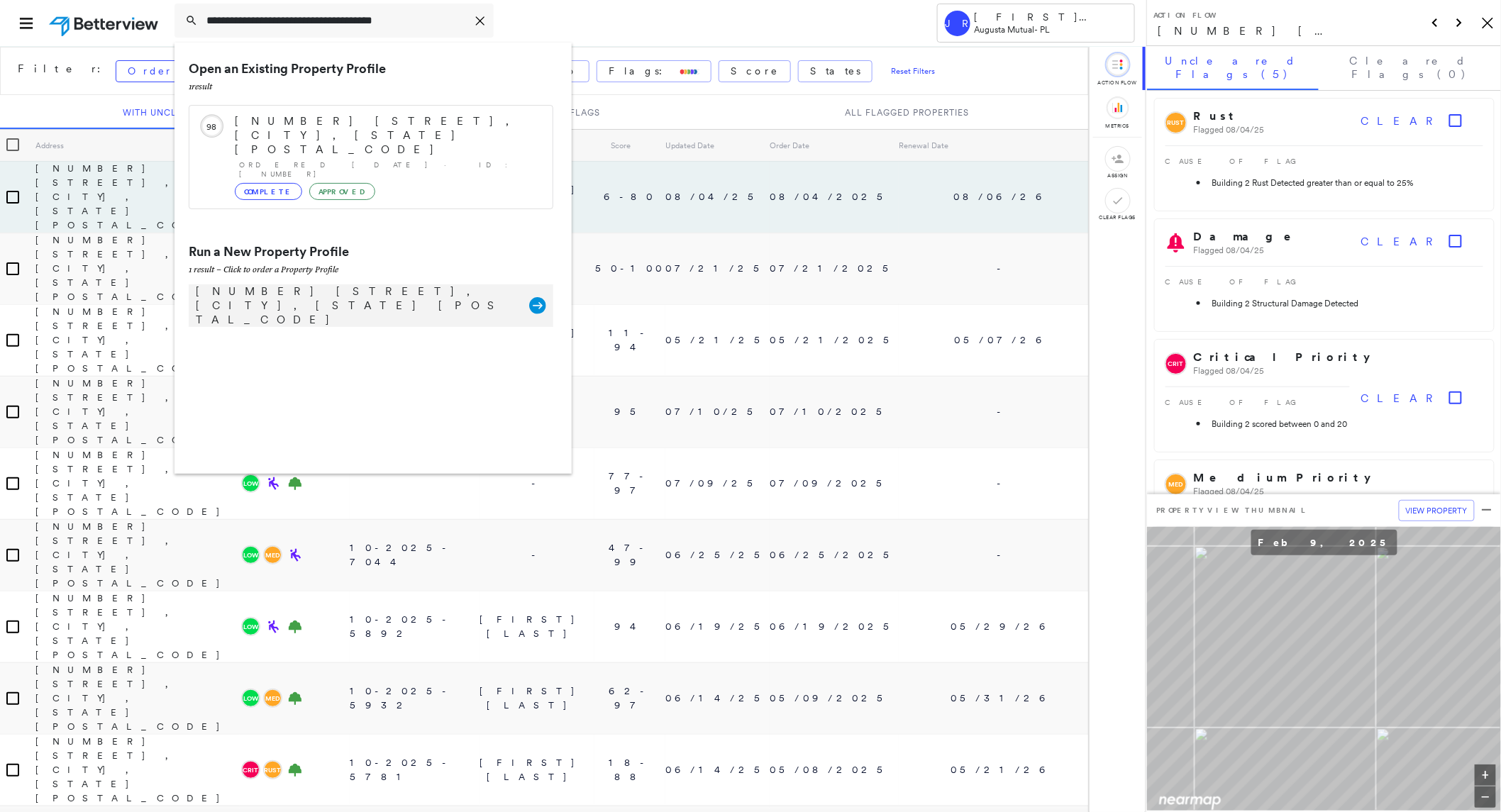 type on "**********" 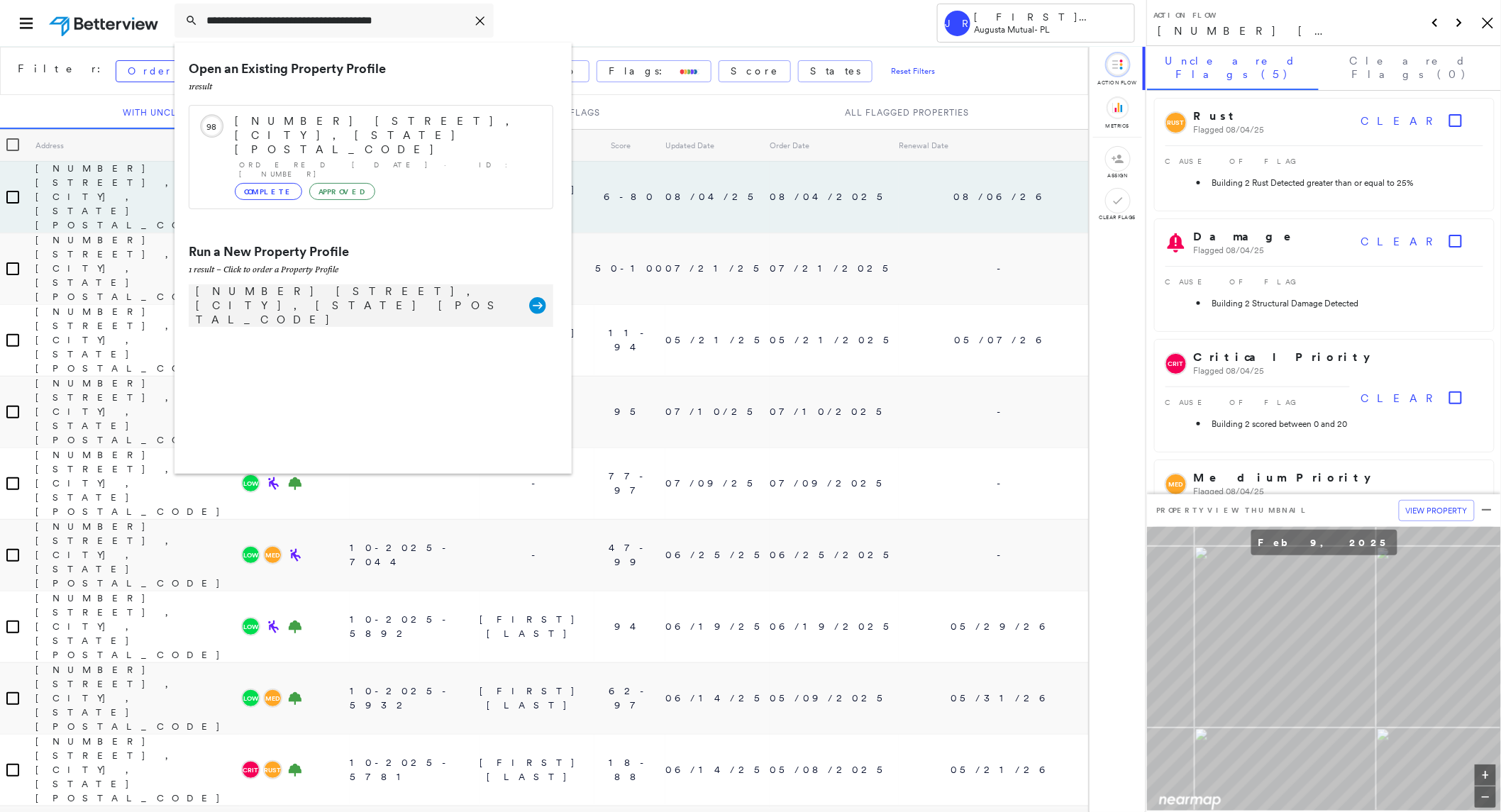 click on "[NUMBER] [STREET], [CITY], [STATE] [POSTAL_CODE]" at bounding box center (355, 306) 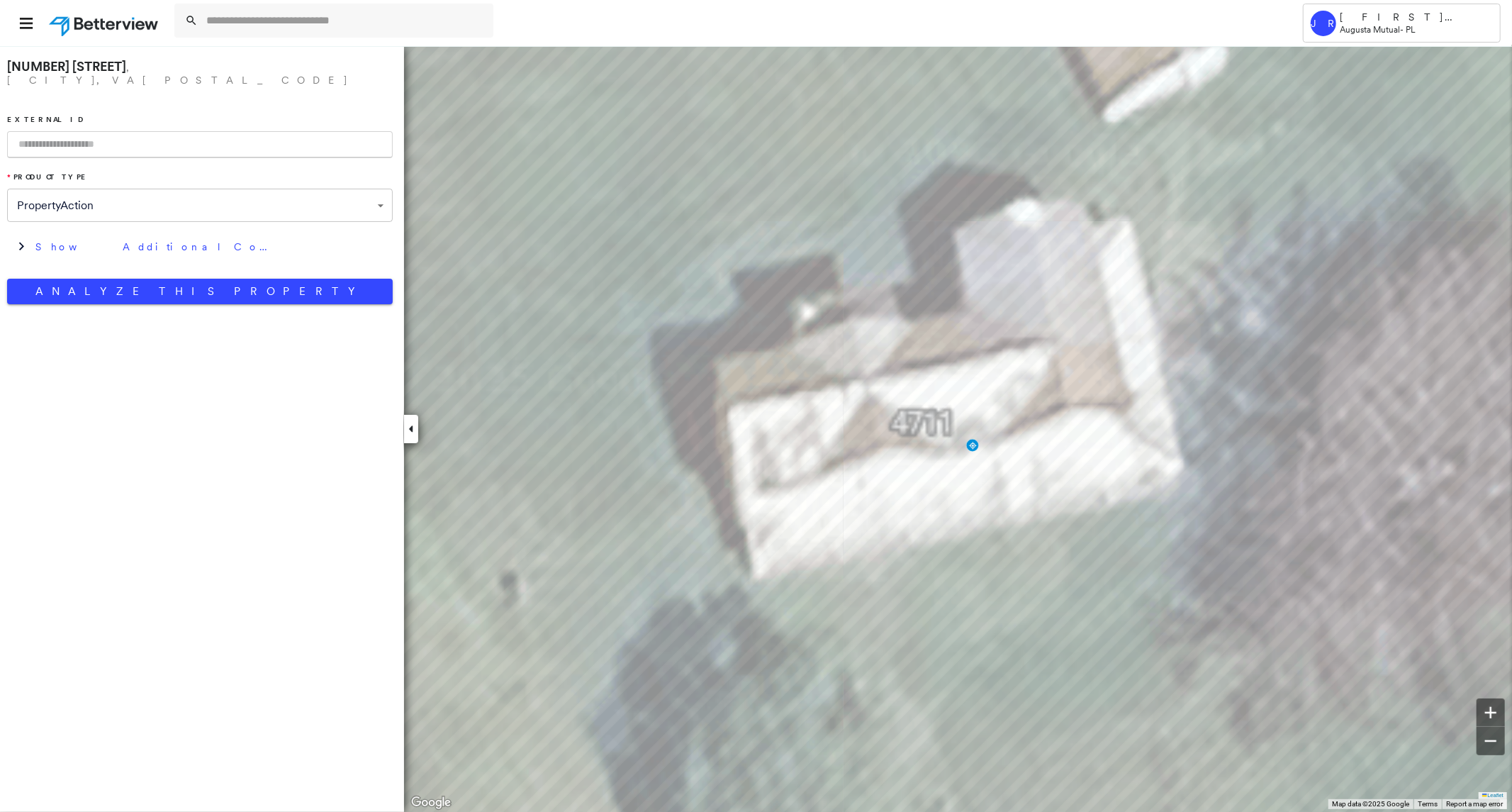 paste on "*******" 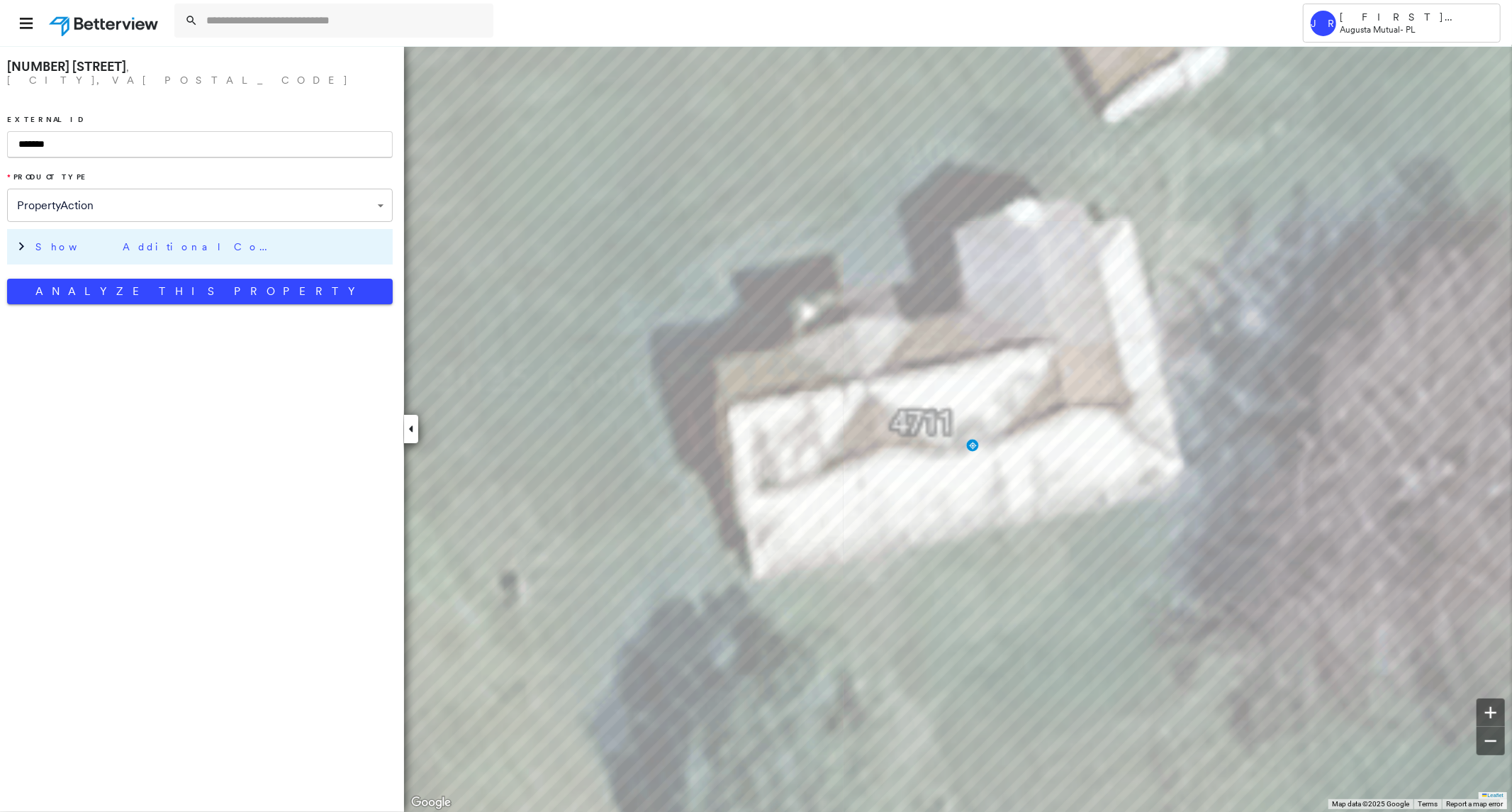 type on "*******" 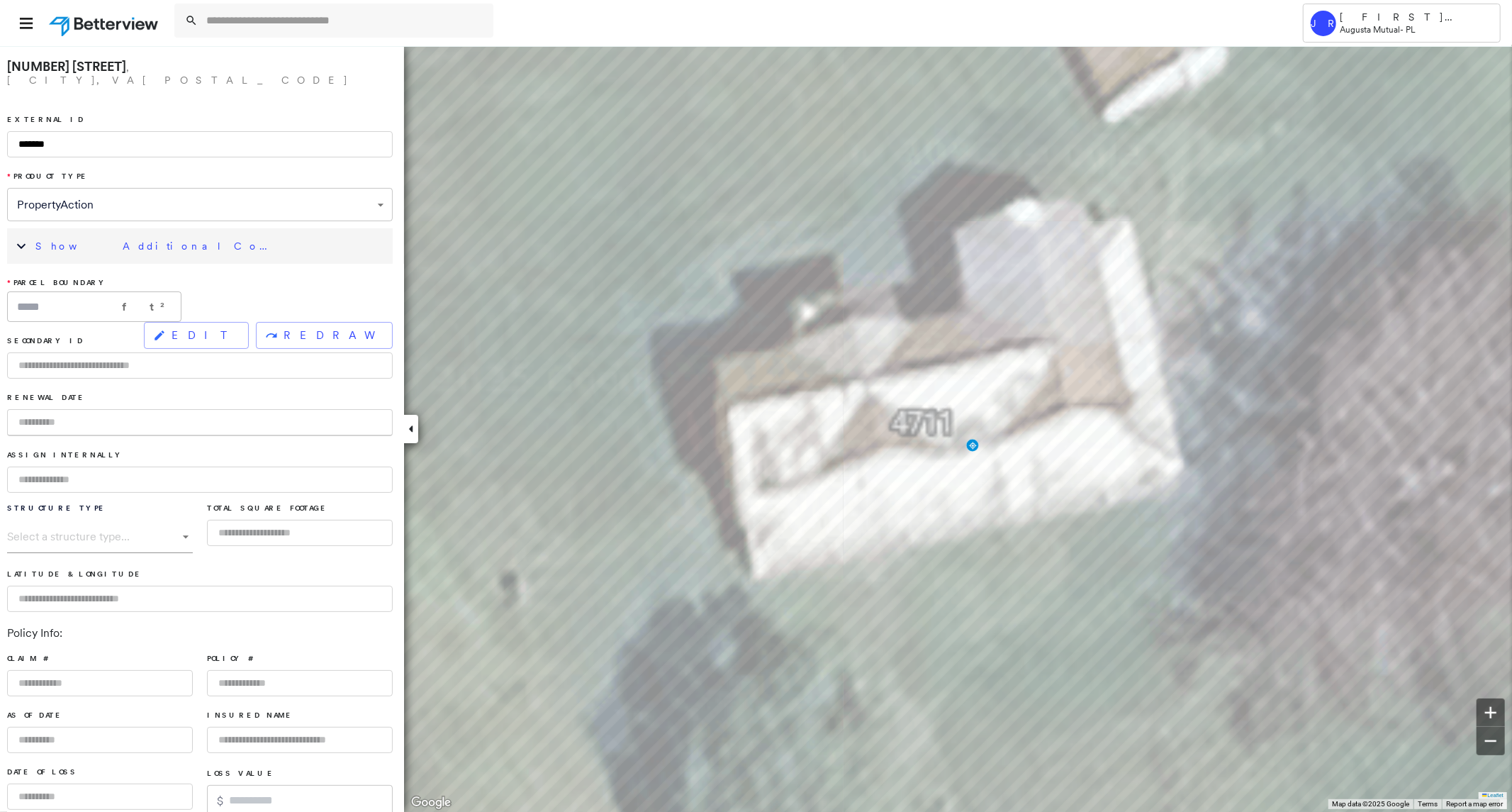 click at bounding box center (200, 423) 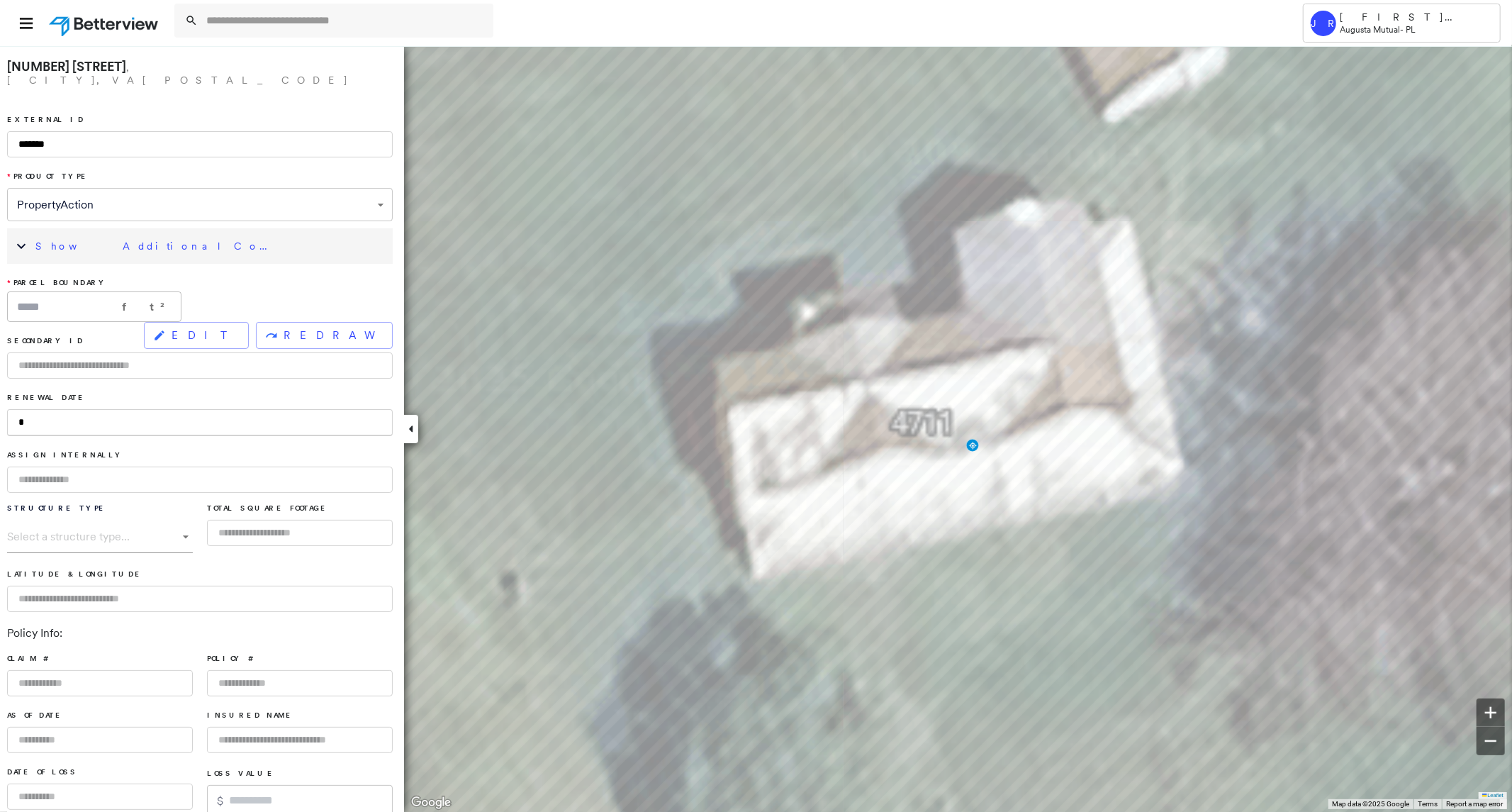 type on "**" 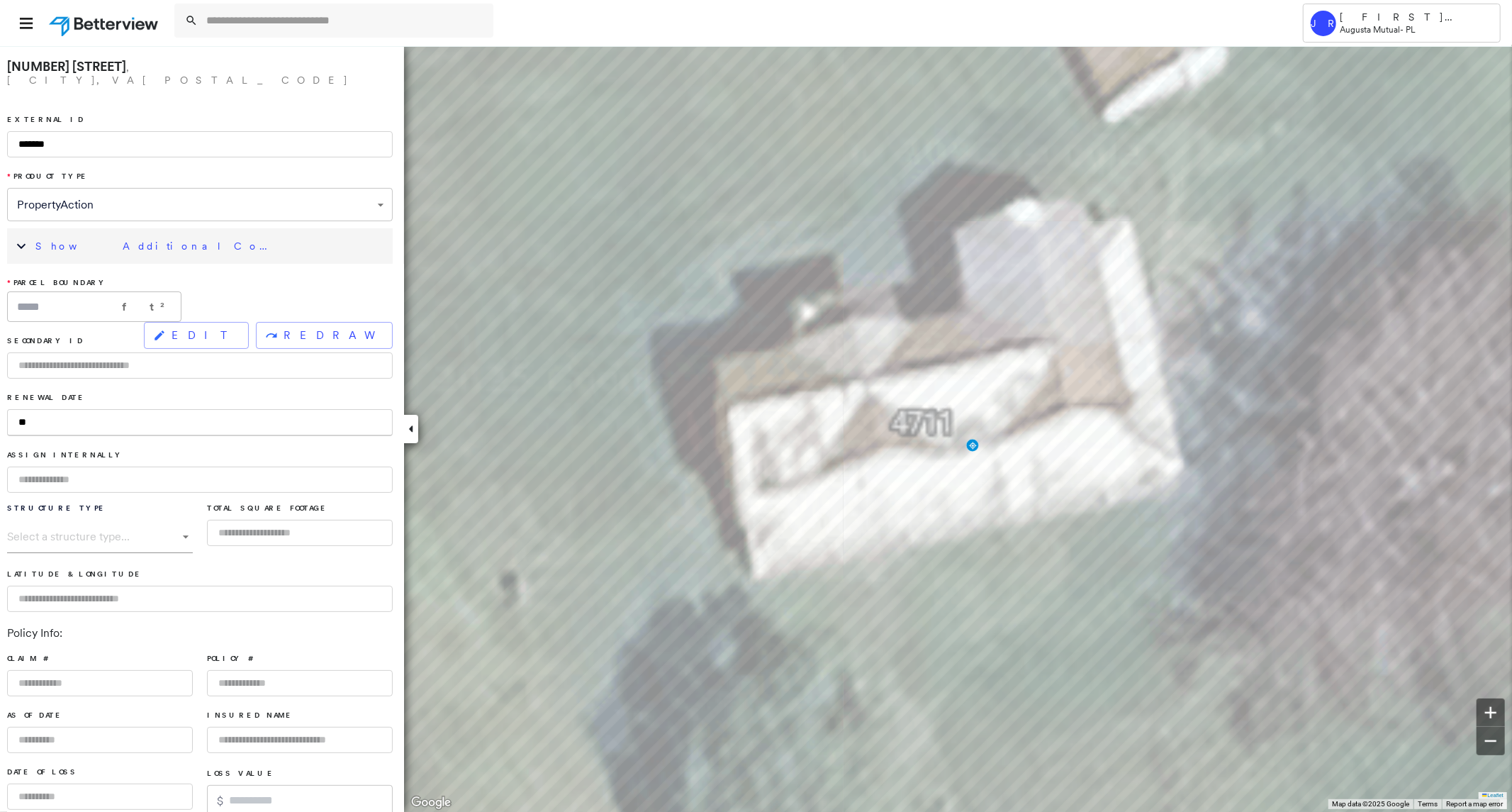 type on "***" 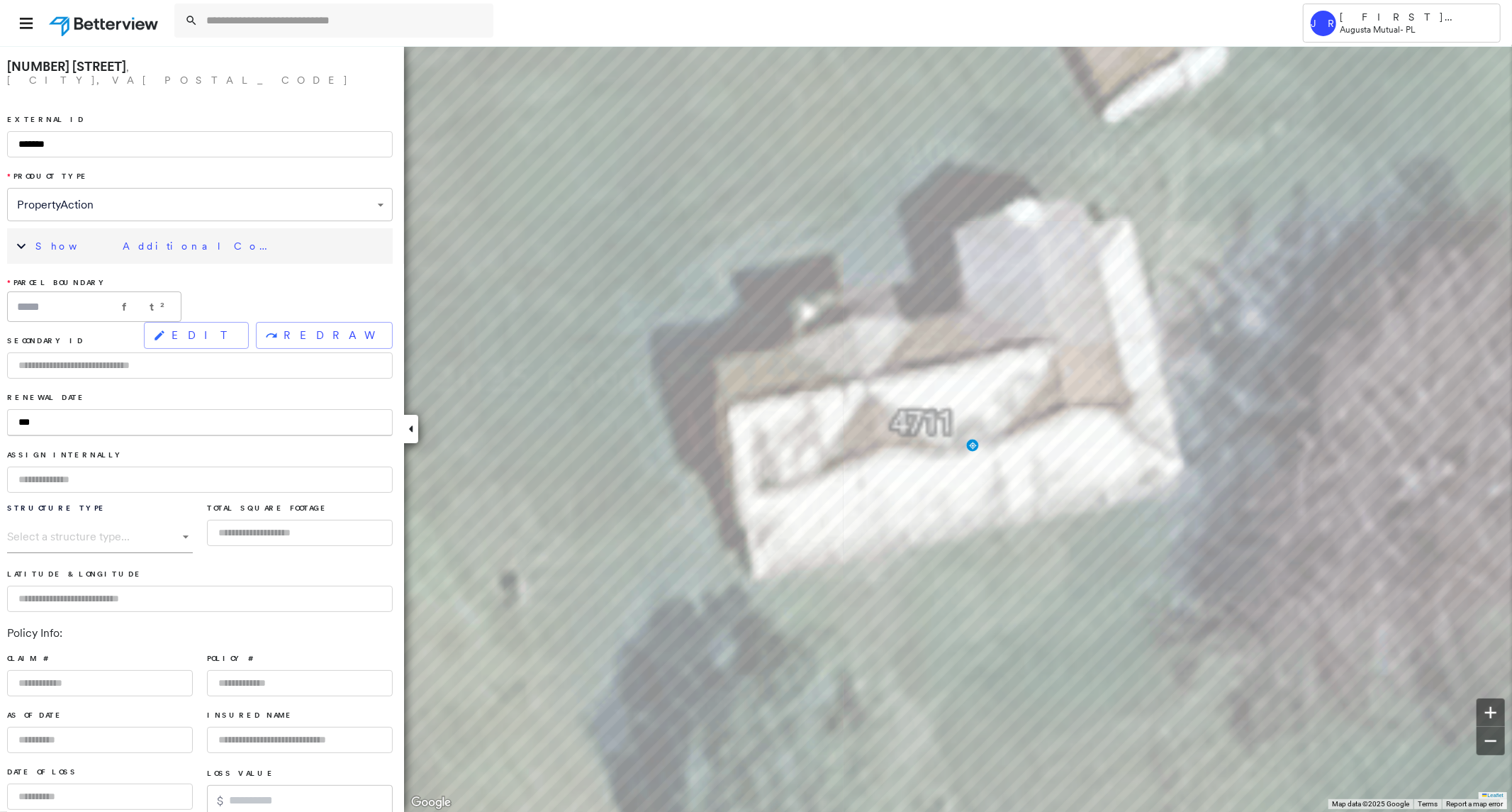 type on "****" 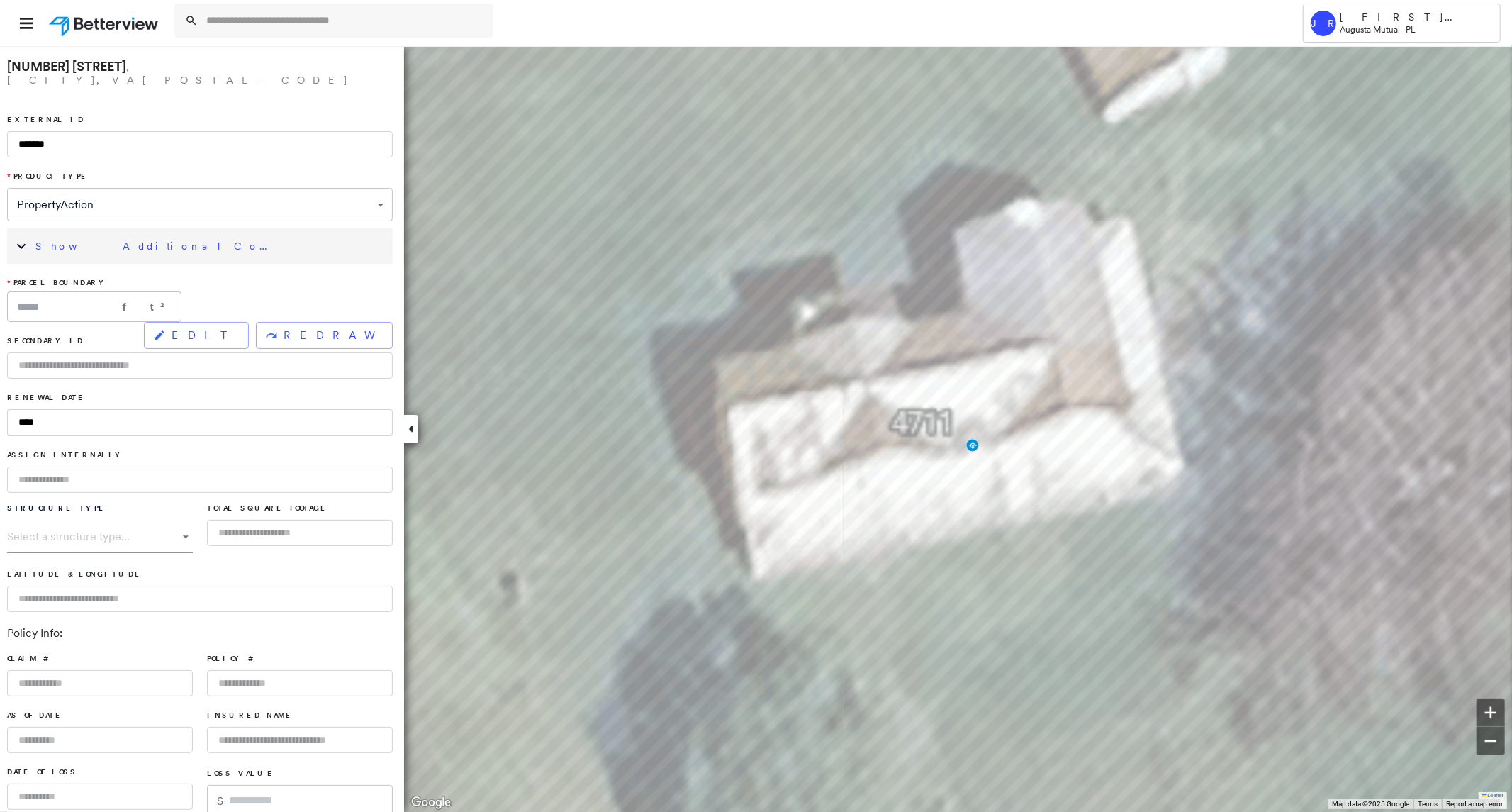 type on "*****" 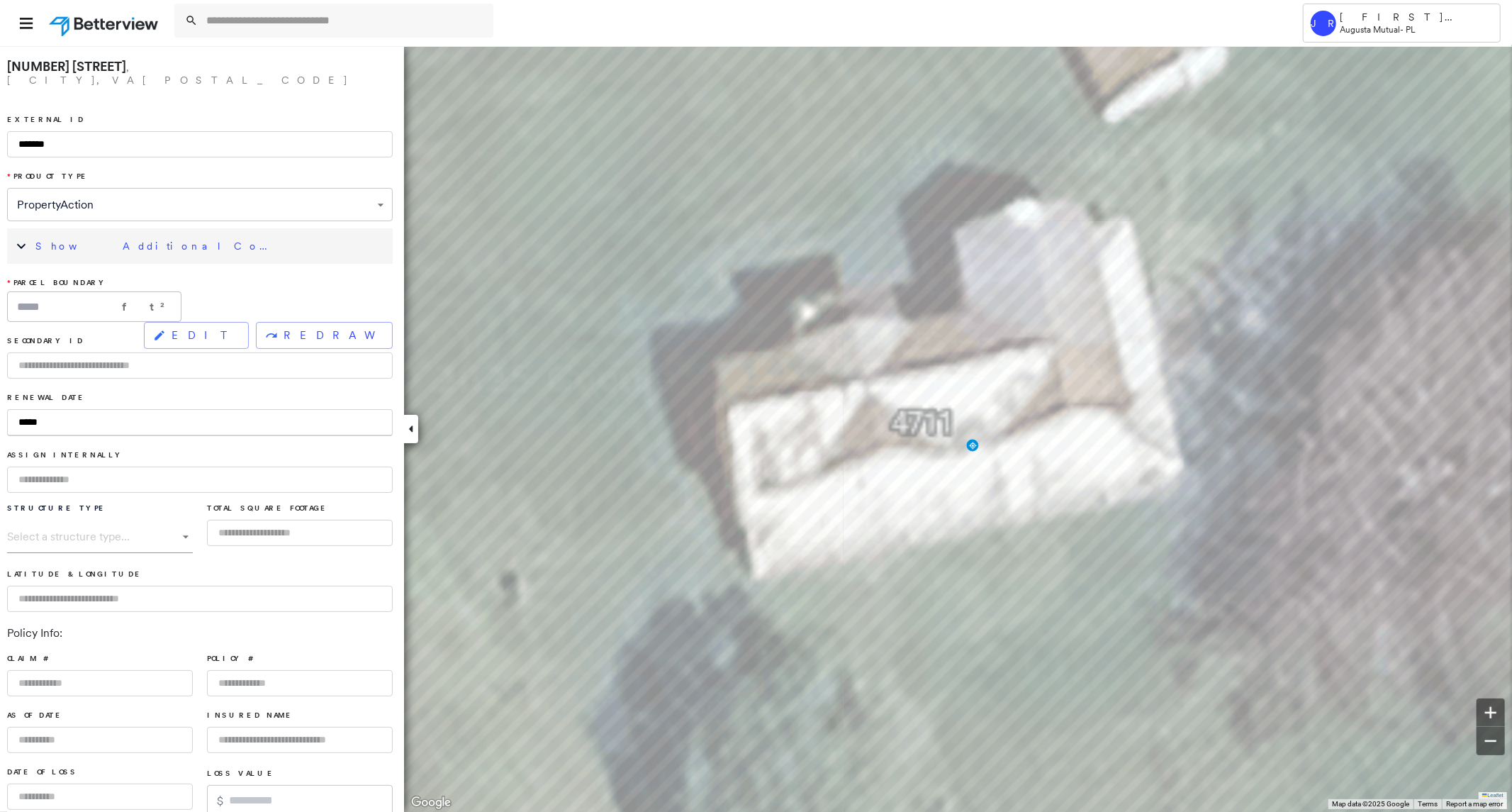 type on "******" 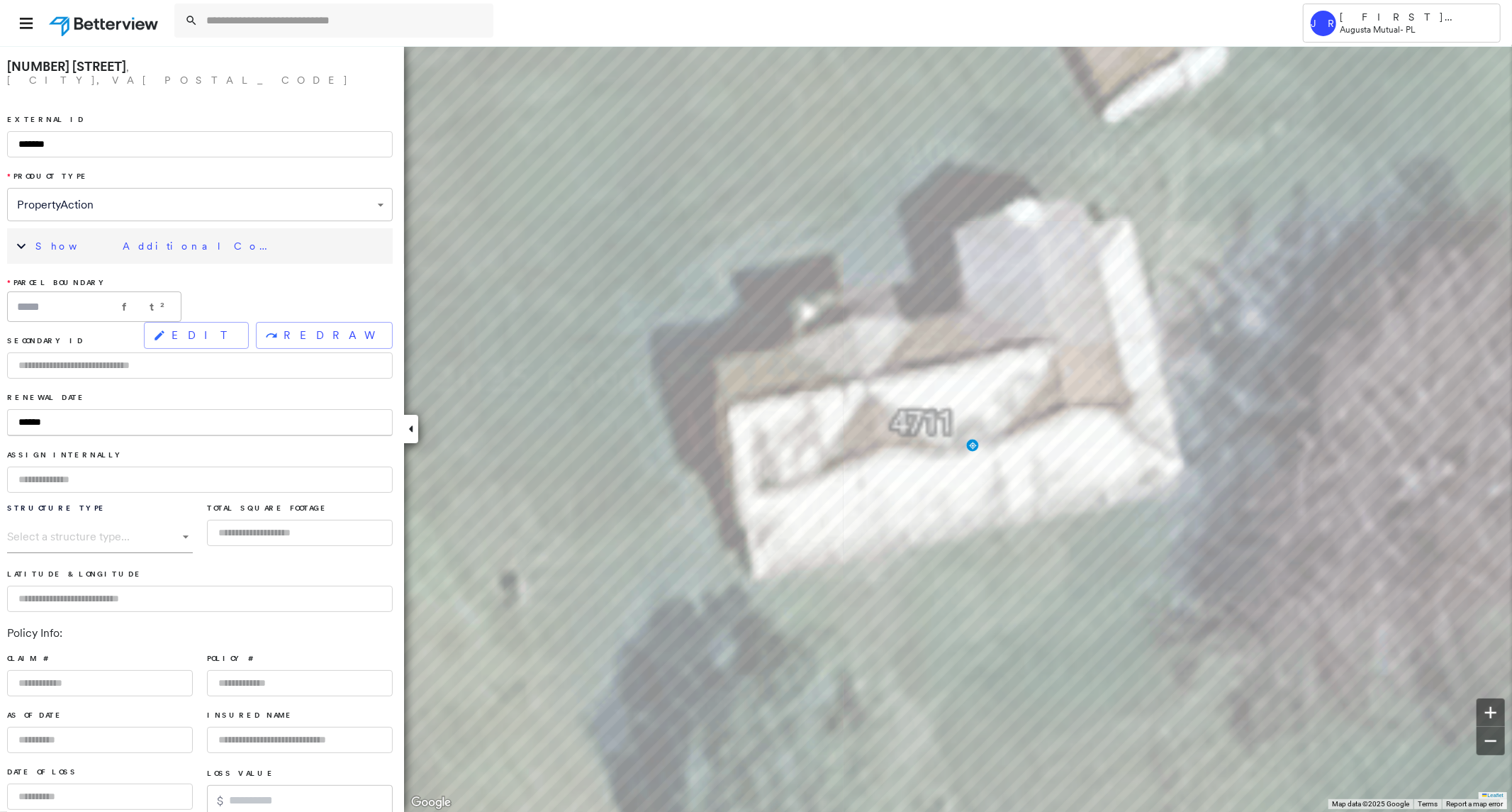 type on "*******" 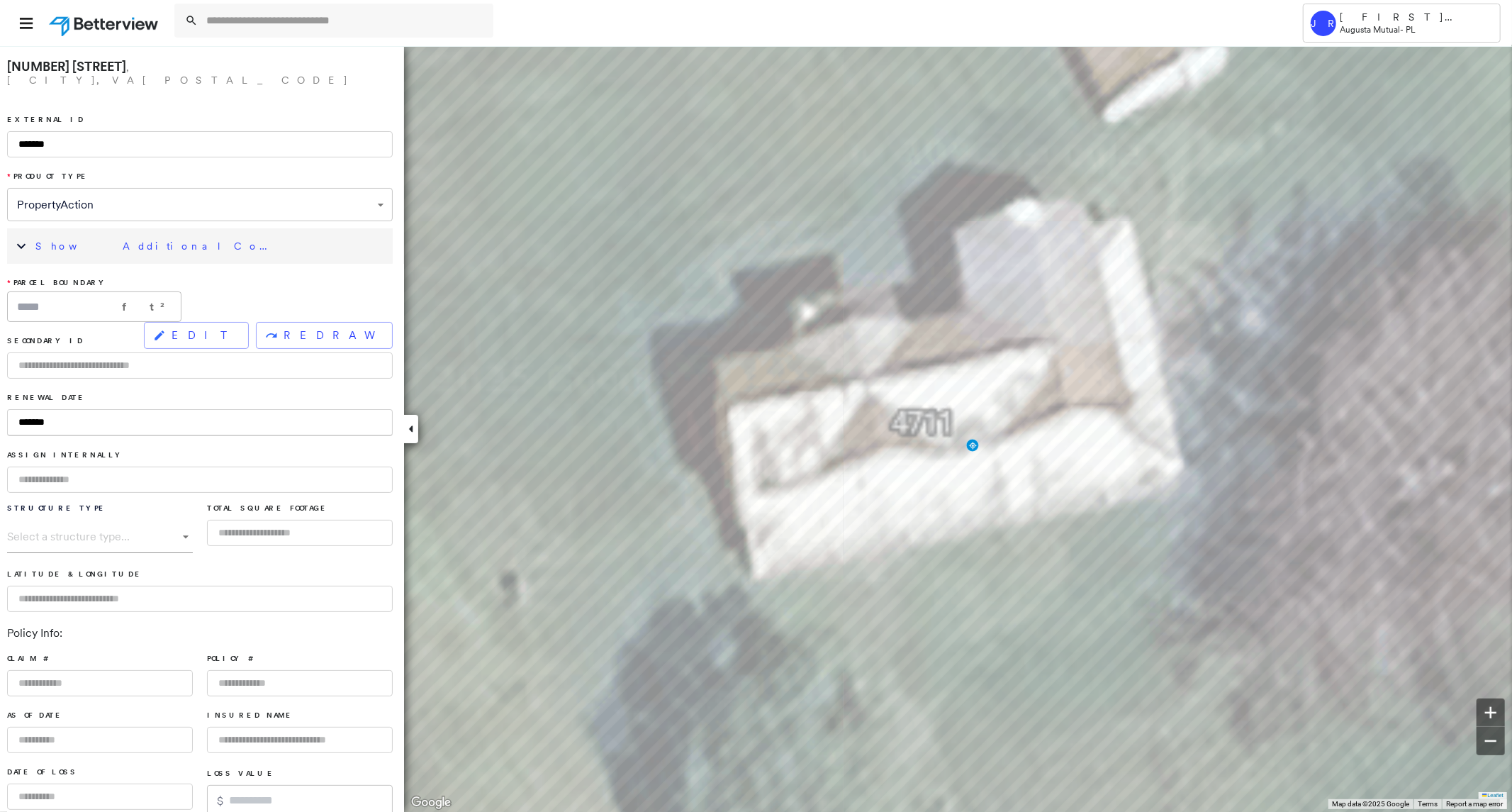 type on "********" 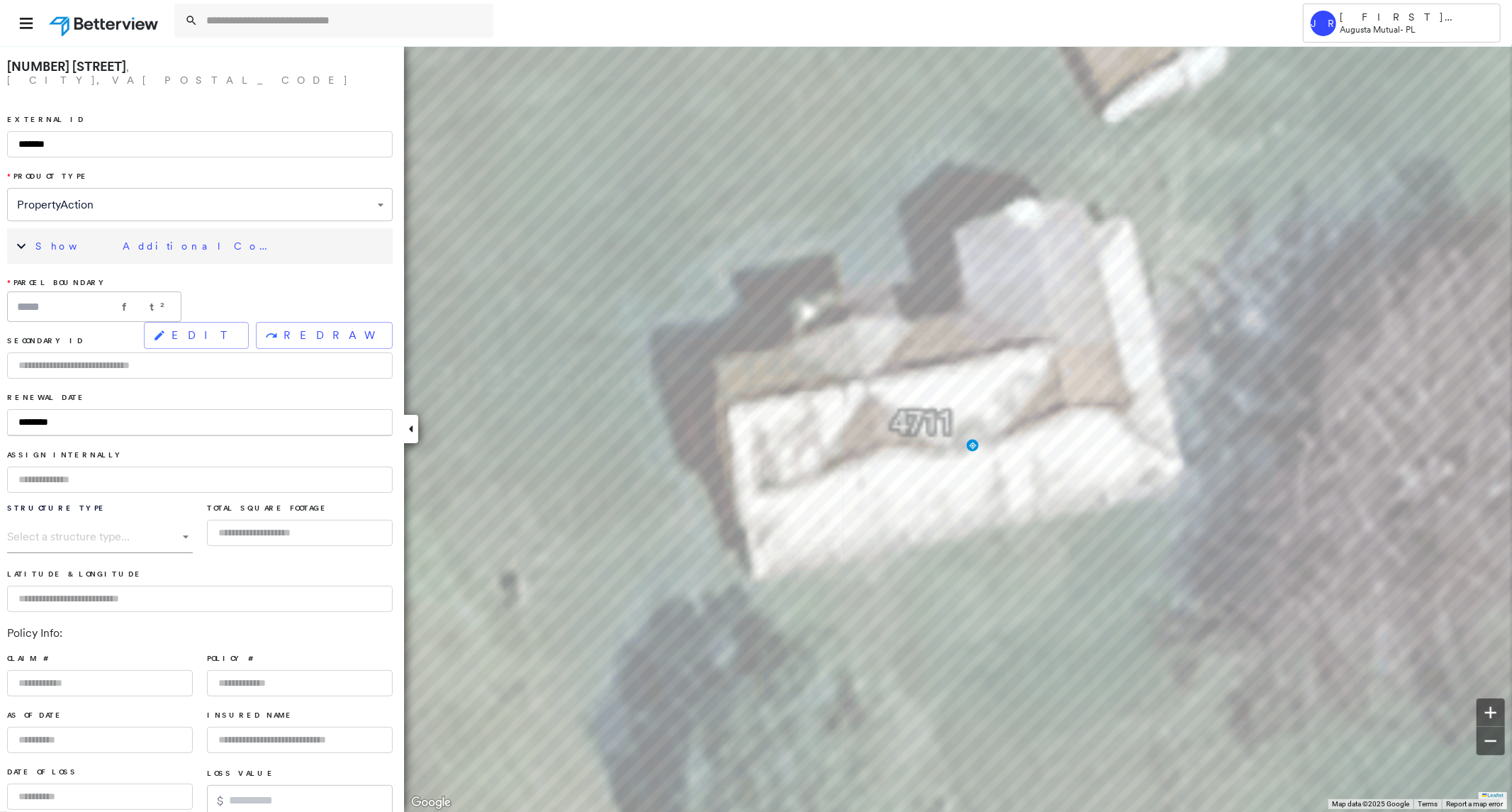 type on "********" 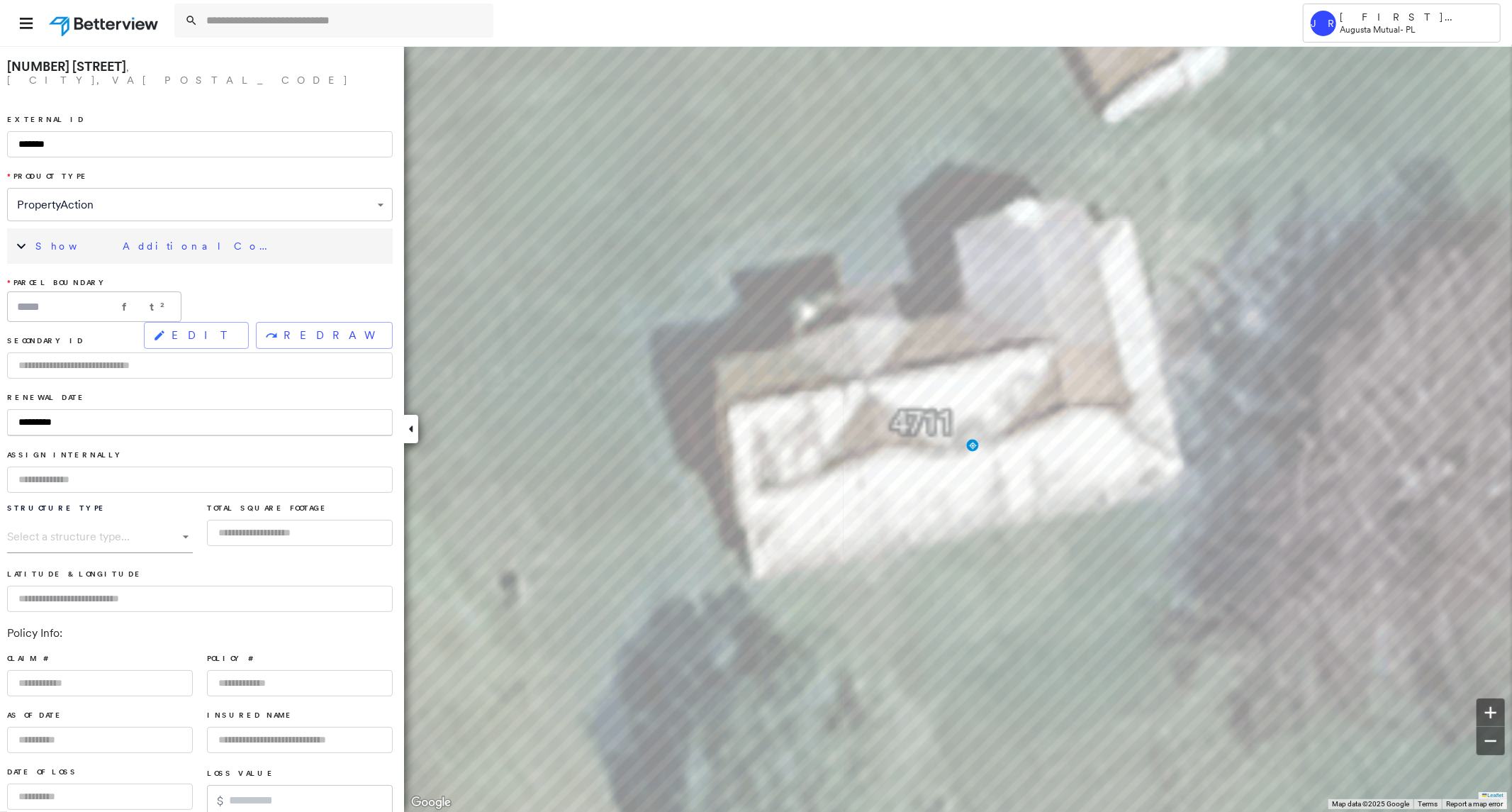 type on "**********" 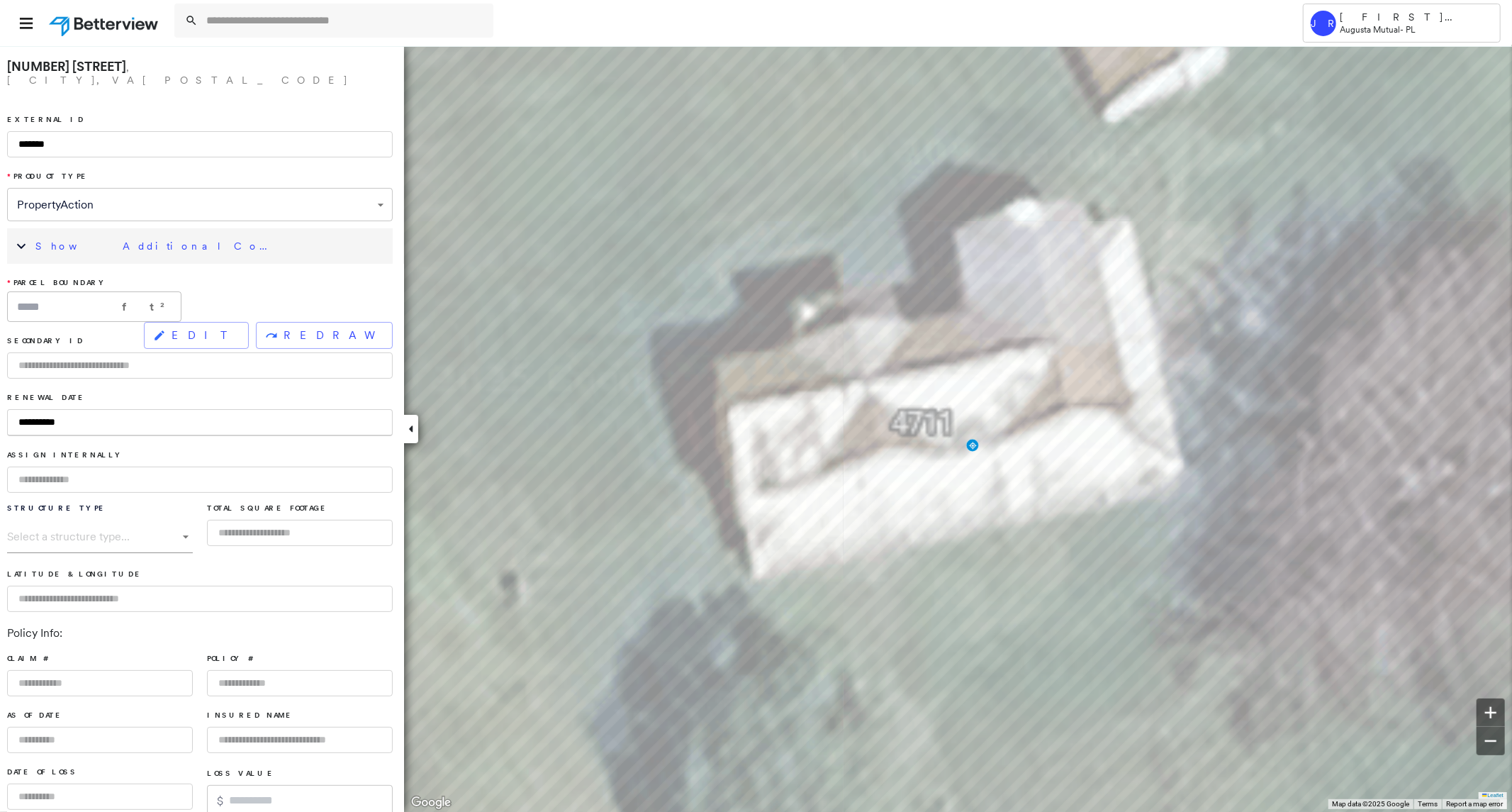 type on "**********" 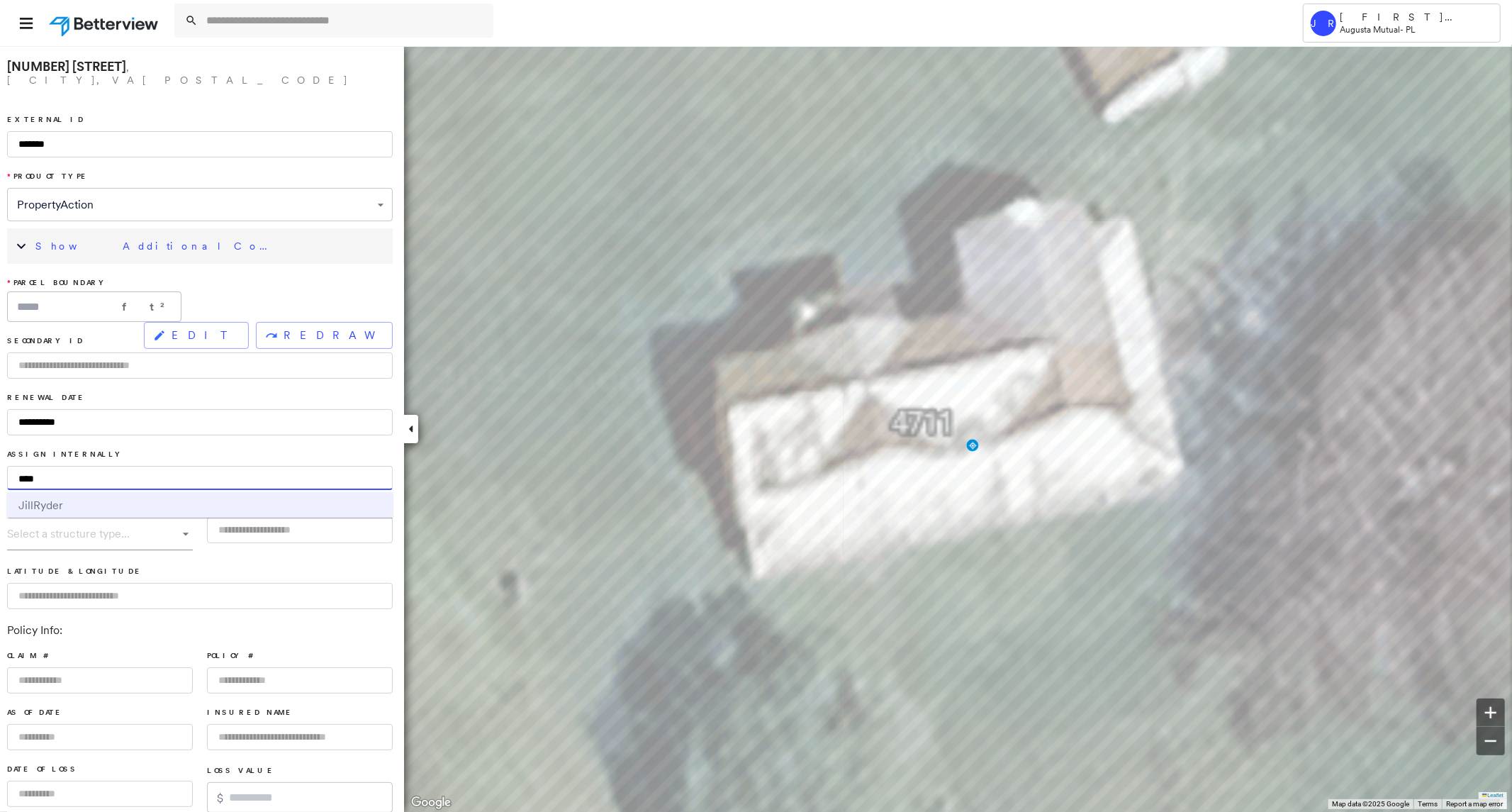 type on "****" 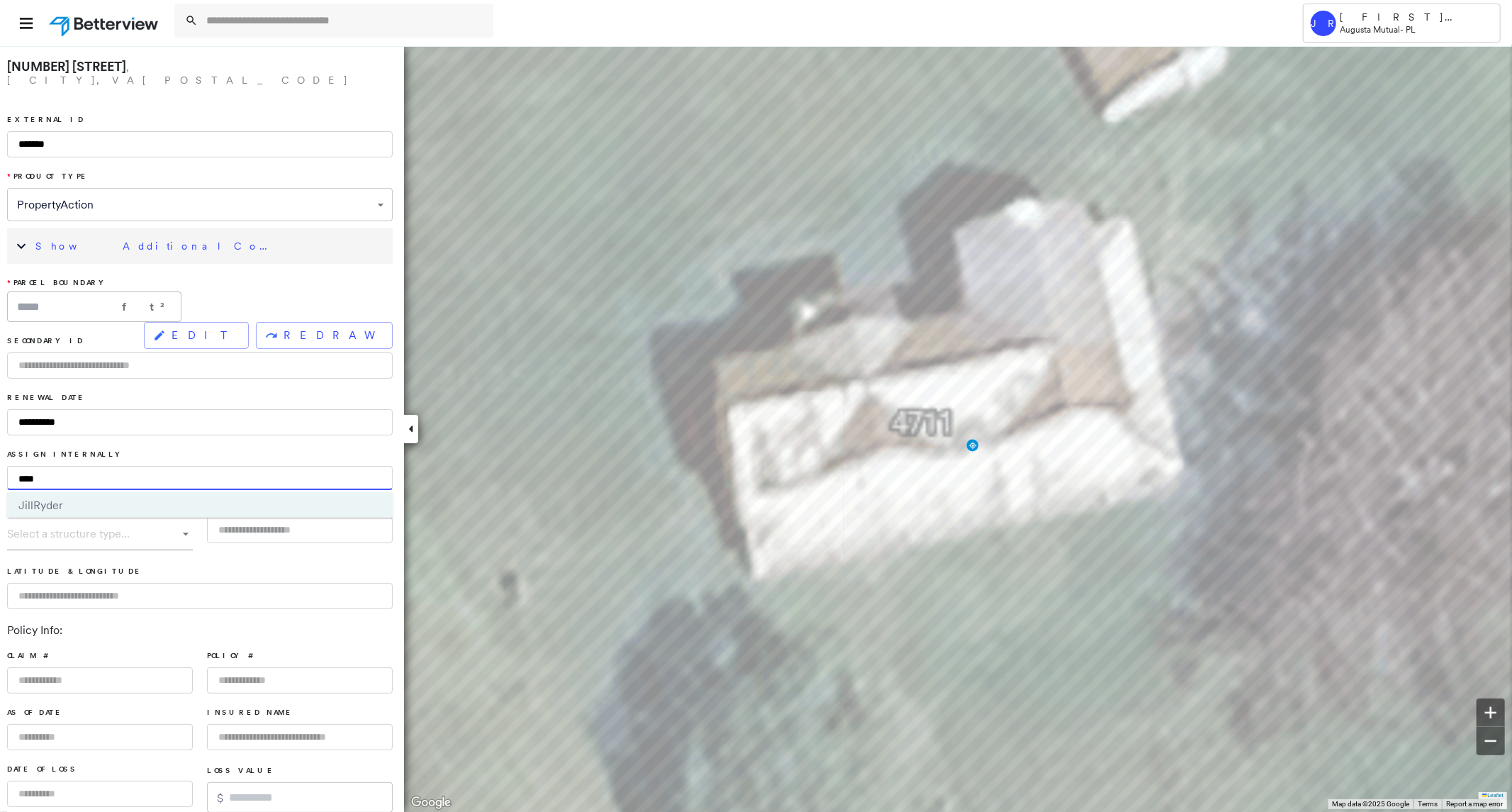 type 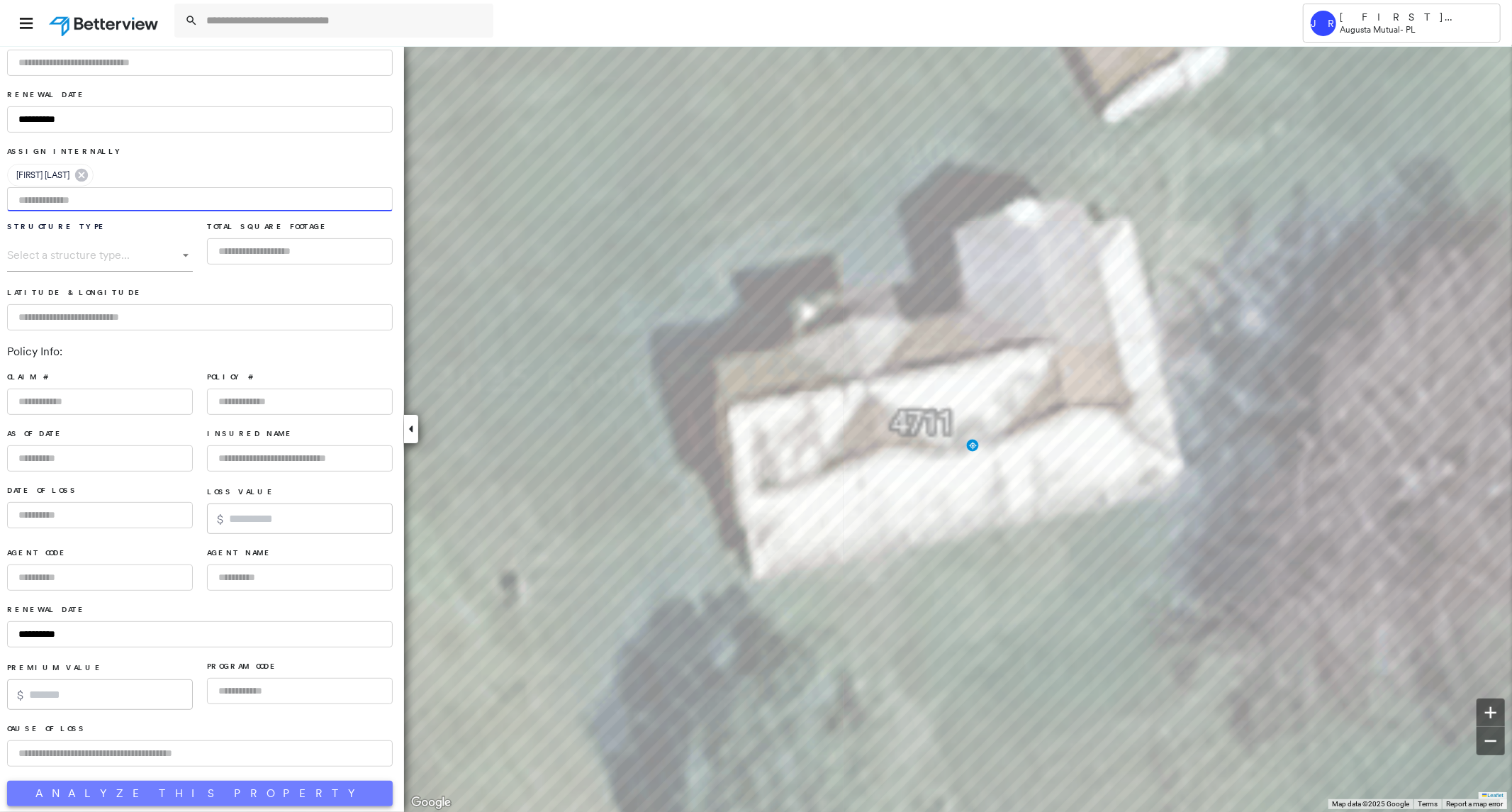 click on "Analyze This Property" at bounding box center (200, 794) 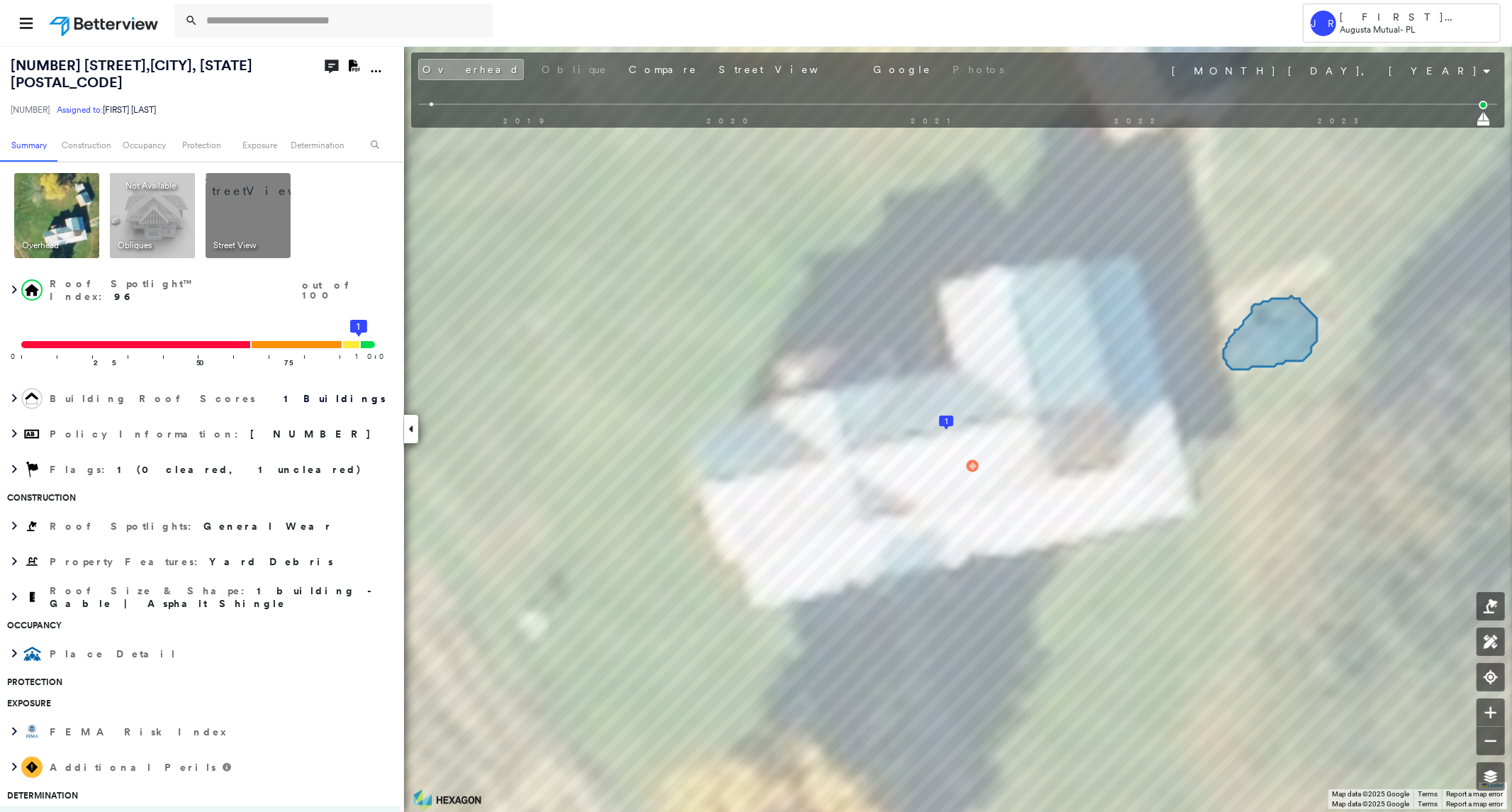 click at bounding box center [265, 184] 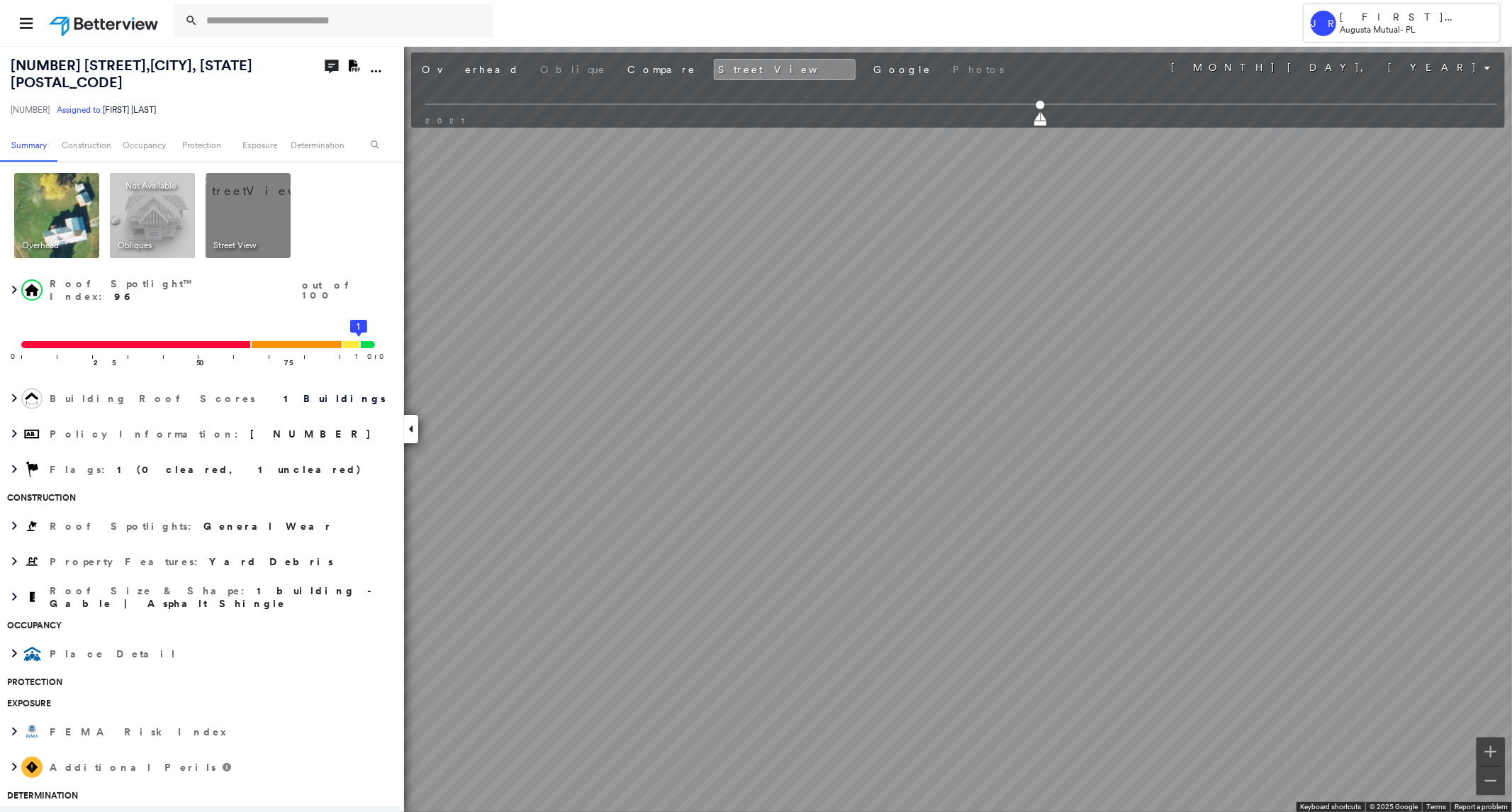 click at bounding box center (57, 216) 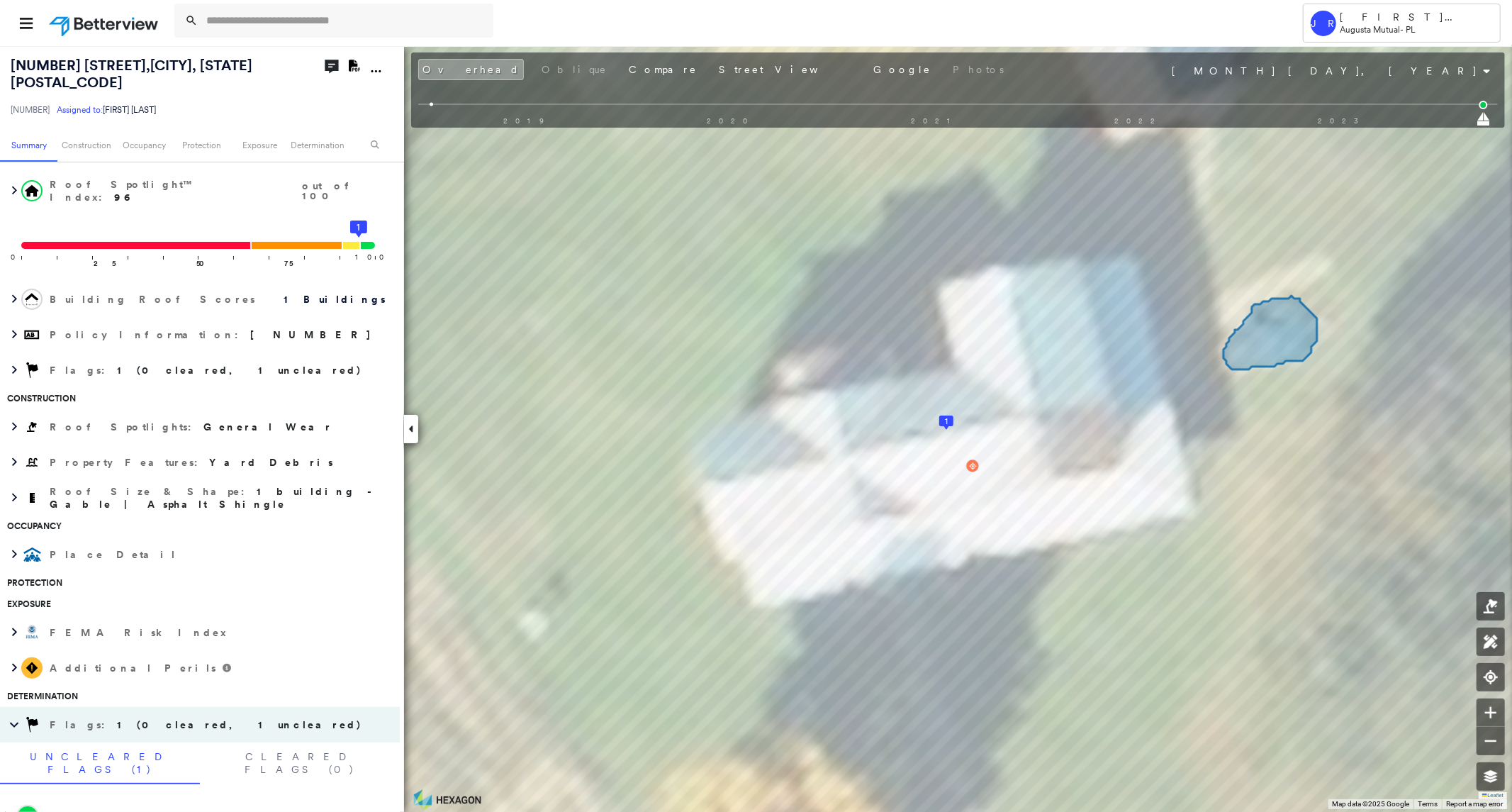 scroll, scrollTop: 394, scrollLeft: 0, axis: vertical 